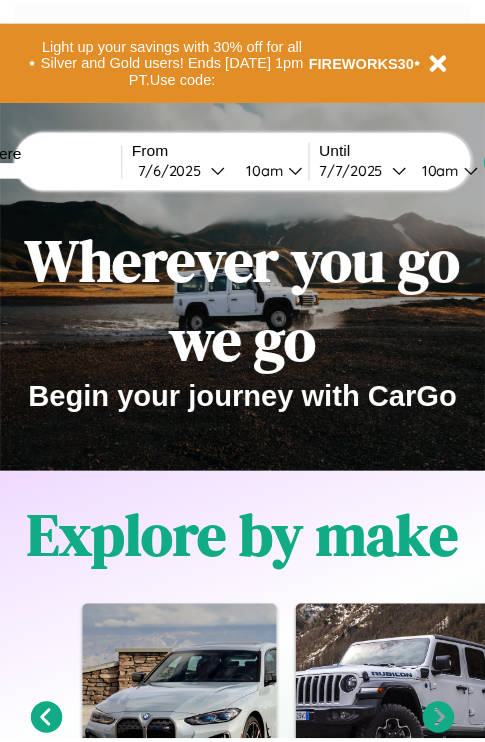 scroll, scrollTop: 0, scrollLeft: 0, axis: both 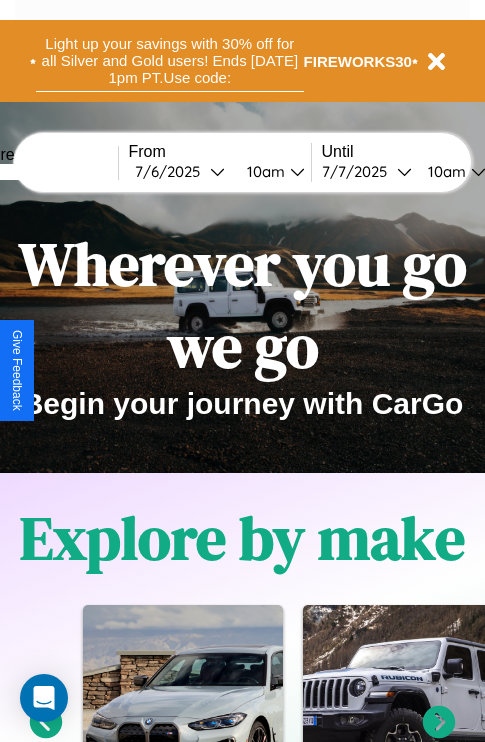 click on "Light up your savings with 30% off for all Silver and Gold users! Ends [DATE] 1pm PT.  Use code:" at bounding box center [170, 61] 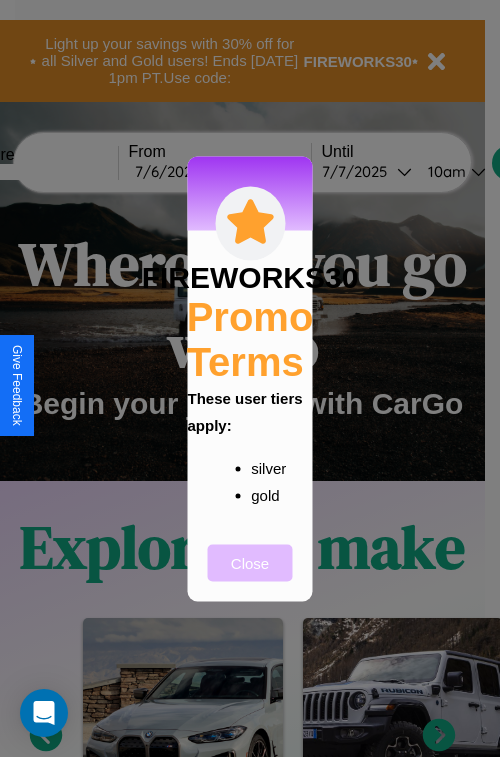 click on "Close" at bounding box center [250, 562] 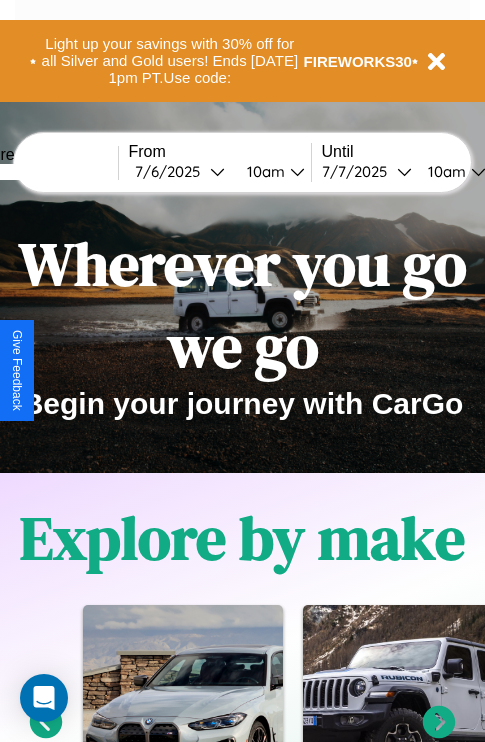 click at bounding box center [43, 172] 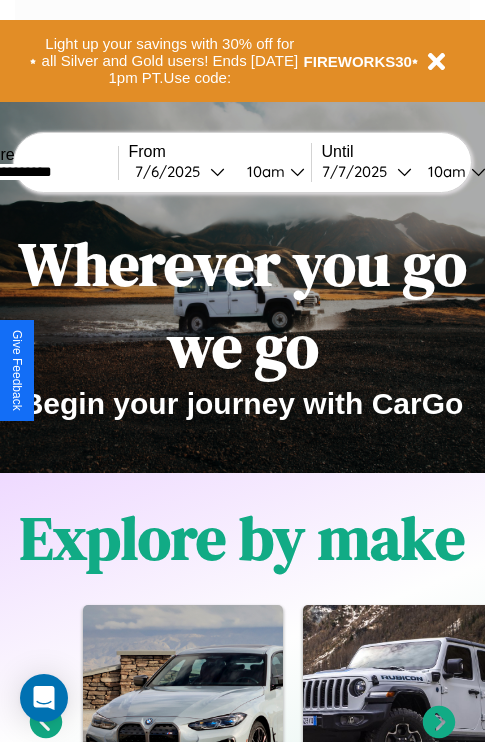 type on "**********" 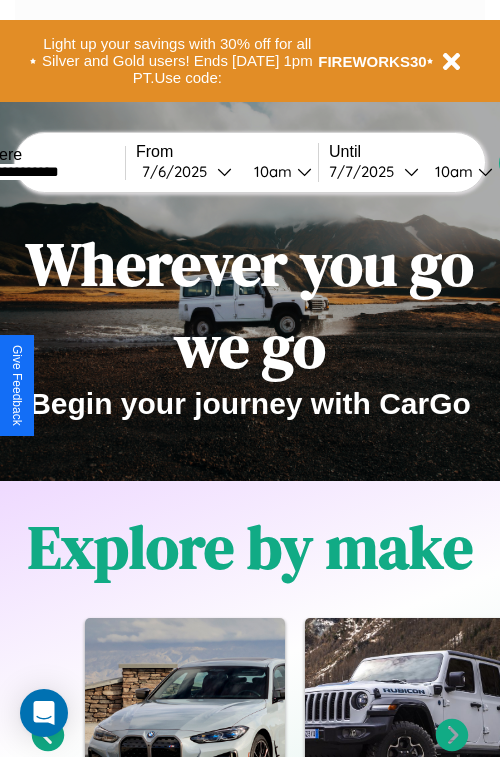 select on "*" 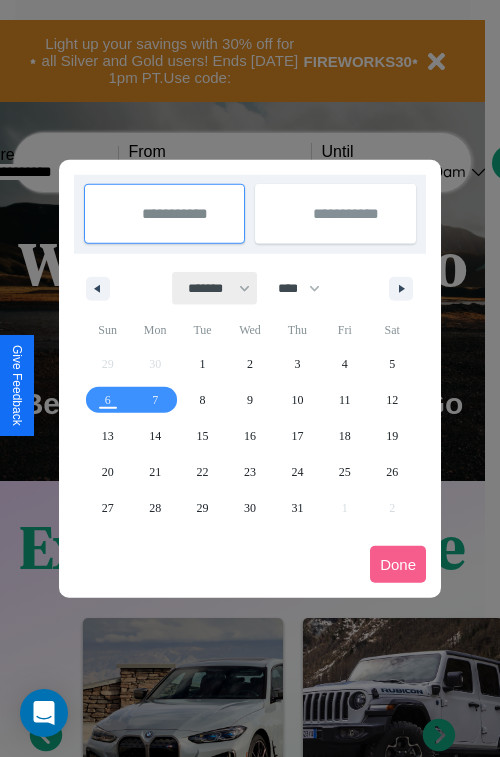 click on "******* ******** ***** ***** *** **** **** ****** ********* ******* ******** ********" at bounding box center (215, 288) 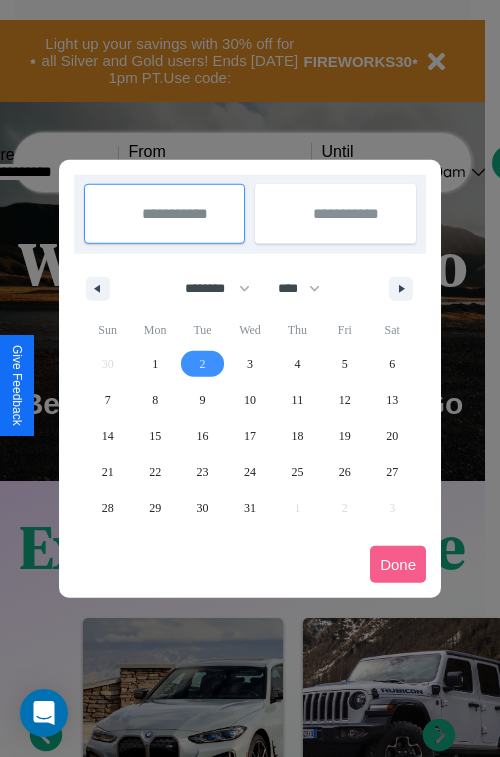 click on "2" at bounding box center (203, 364) 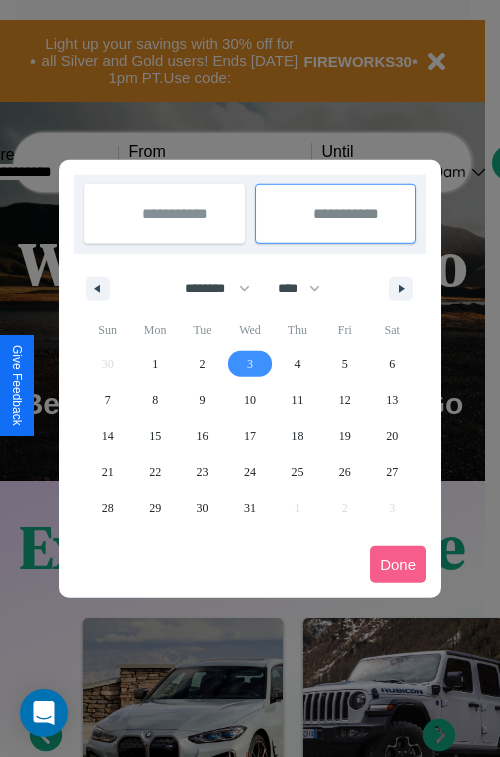 click on "3" at bounding box center (250, 364) 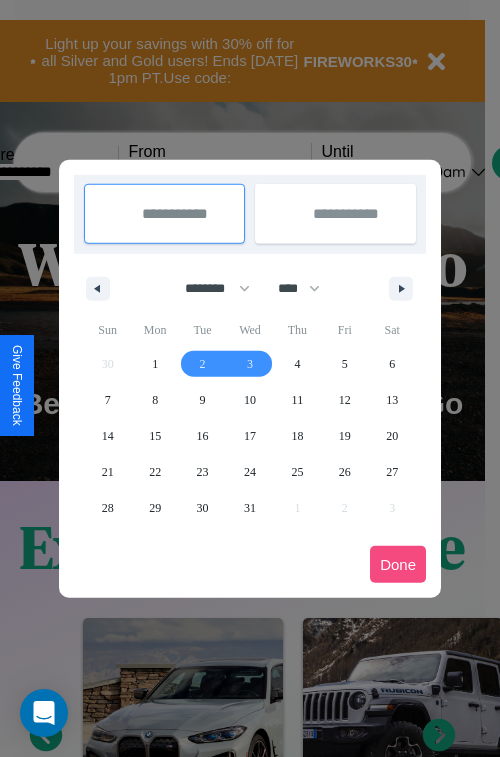 click on "Done" at bounding box center (398, 564) 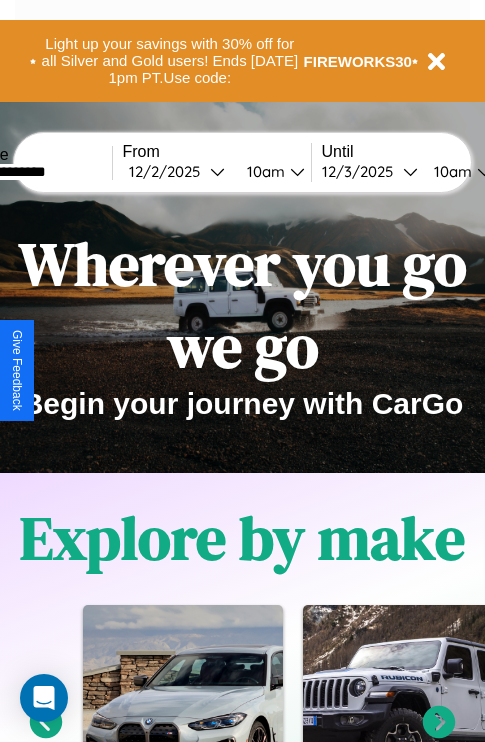 scroll, scrollTop: 0, scrollLeft: 74, axis: horizontal 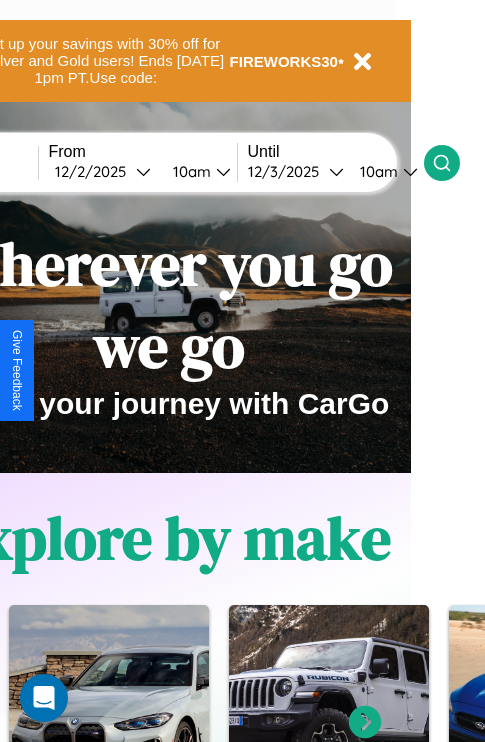 click 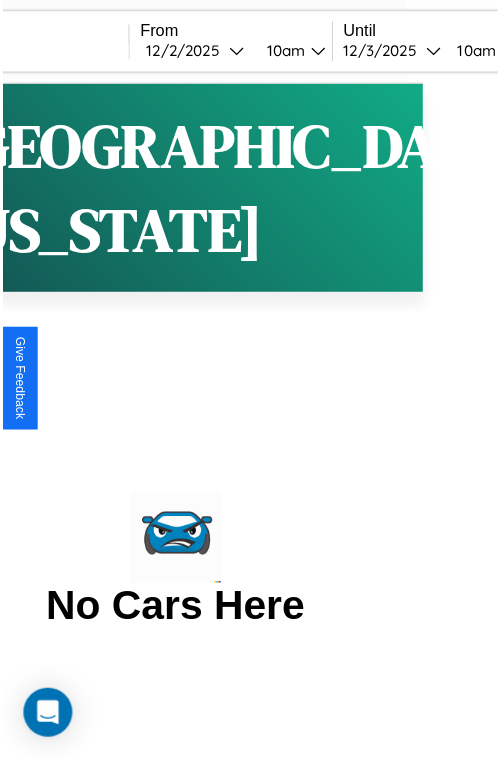 scroll, scrollTop: 0, scrollLeft: 0, axis: both 